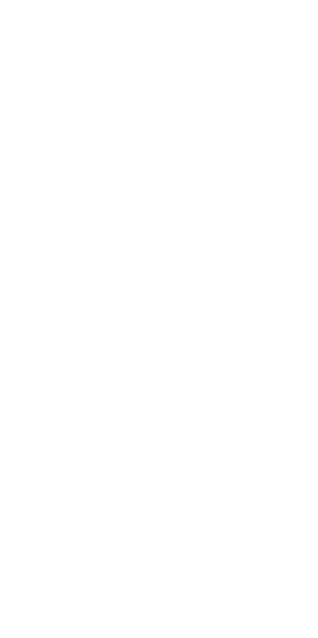 scroll, scrollTop: 0, scrollLeft: 0, axis: both 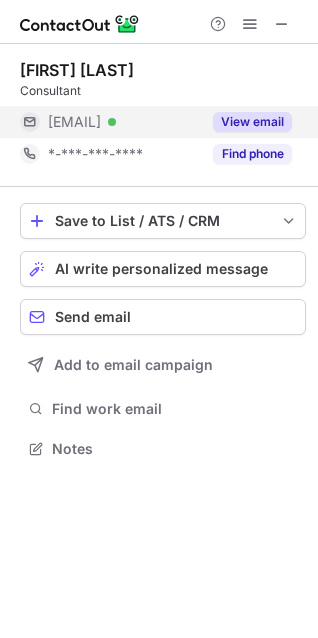click on "View email" at bounding box center (252, 122) 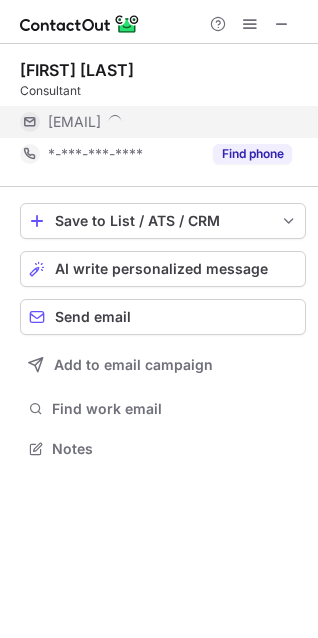 scroll, scrollTop: 9, scrollLeft: 9, axis: both 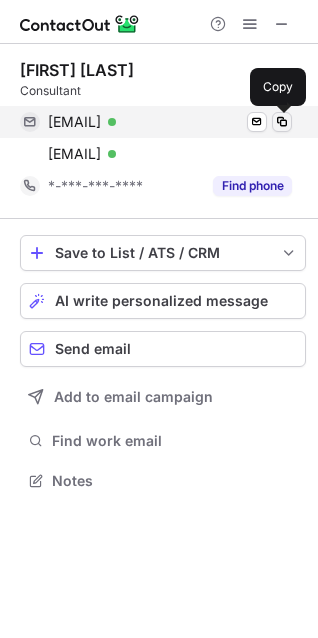 click at bounding box center (282, 122) 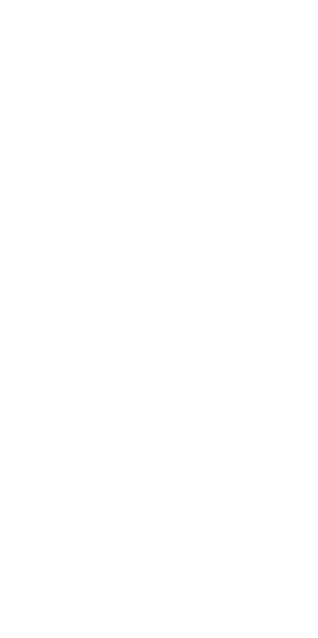 scroll, scrollTop: 0, scrollLeft: 0, axis: both 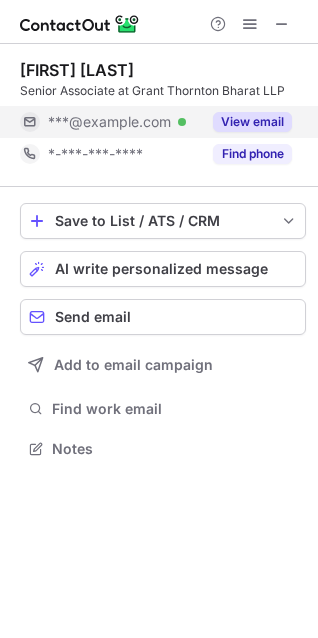 click on "View email" at bounding box center (252, 122) 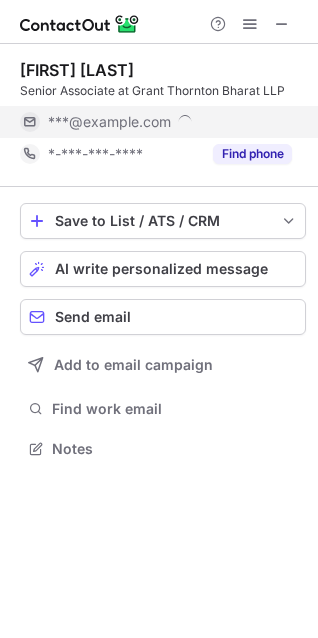 scroll, scrollTop: 9, scrollLeft: 9, axis: both 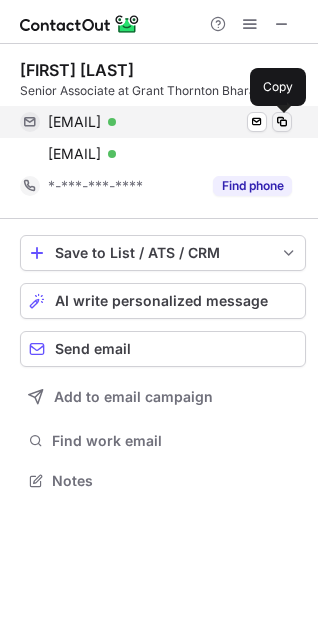 click at bounding box center [282, 122] 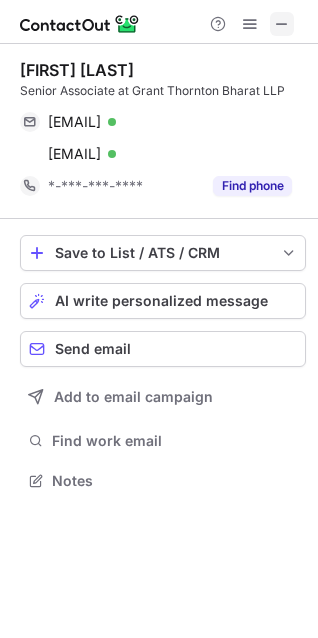 click at bounding box center [282, 24] 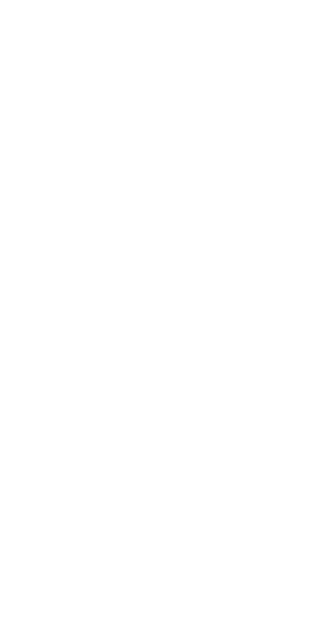 scroll, scrollTop: 0, scrollLeft: 0, axis: both 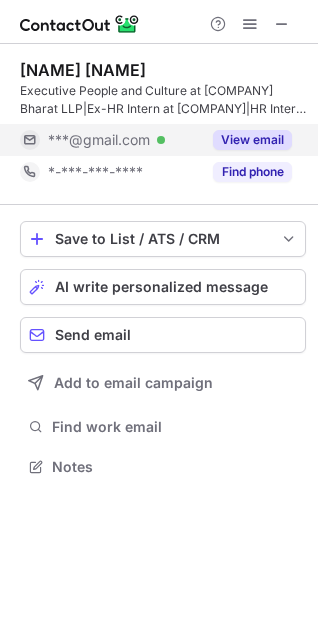 click on "View email" at bounding box center [252, 140] 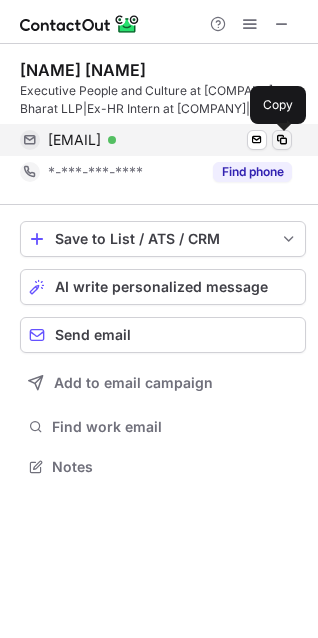 click at bounding box center [282, 140] 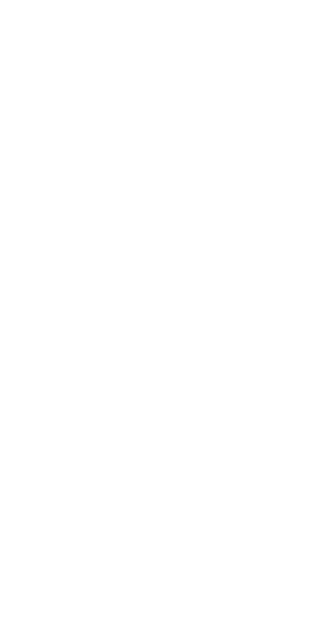 scroll, scrollTop: 0, scrollLeft: 0, axis: both 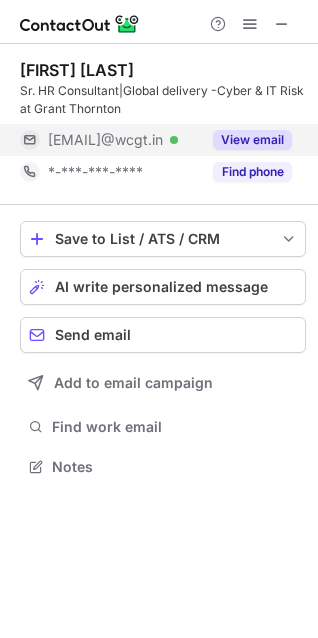 click on "View email" at bounding box center [252, 140] 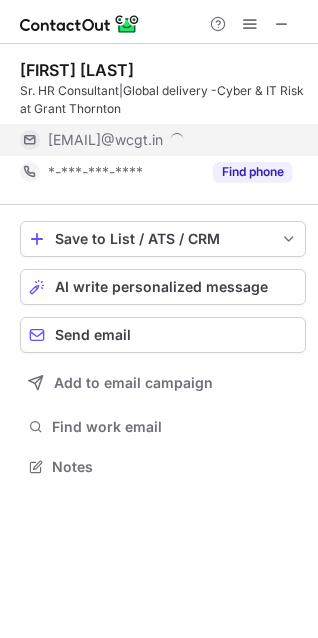 scroll, scrollTop: 10, scrollLeft: 9, axis: both 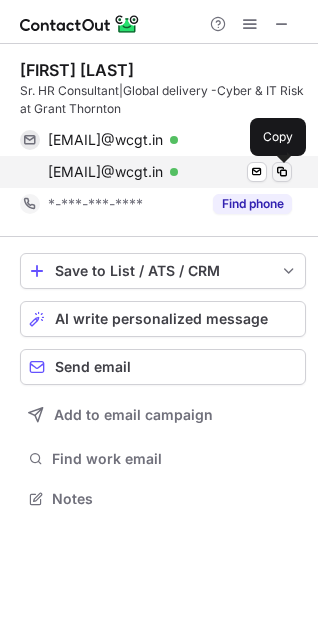 click at bounding box center [282, 172] 